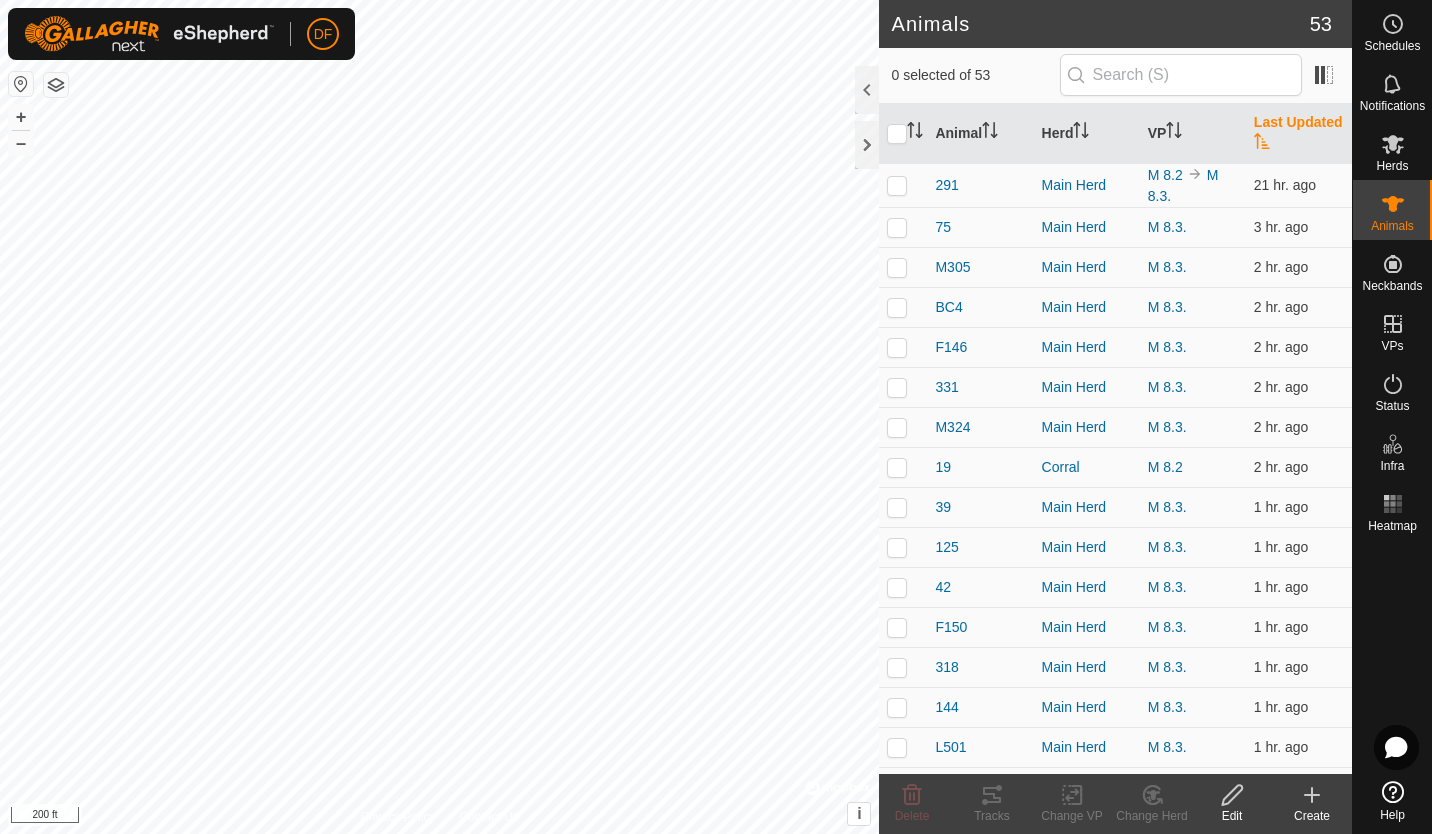 scroll, scrollTop: 0, scrollLeft: 0, axis: both 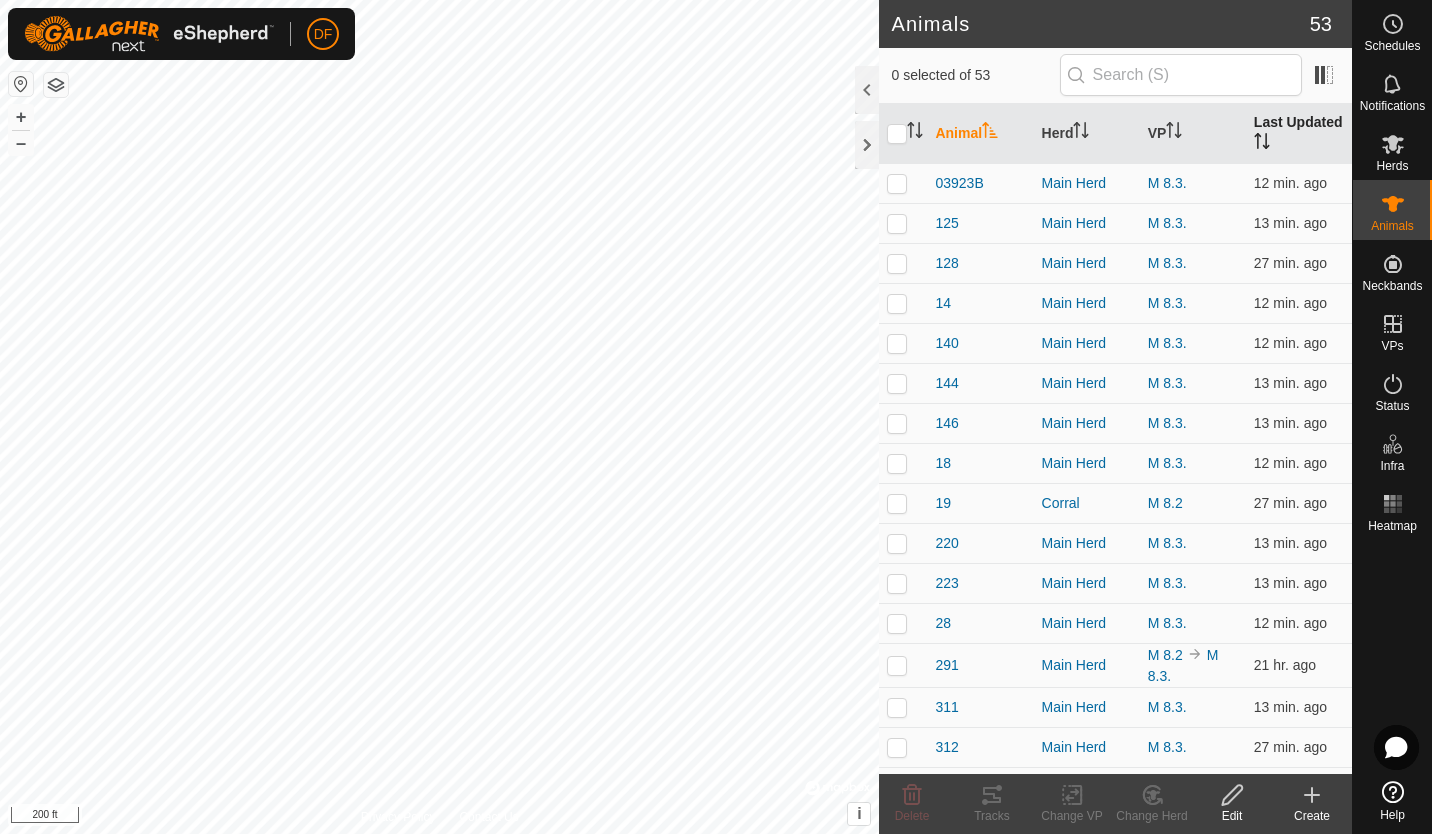 click on "Last Updated" at bounding box center (1299, 134) 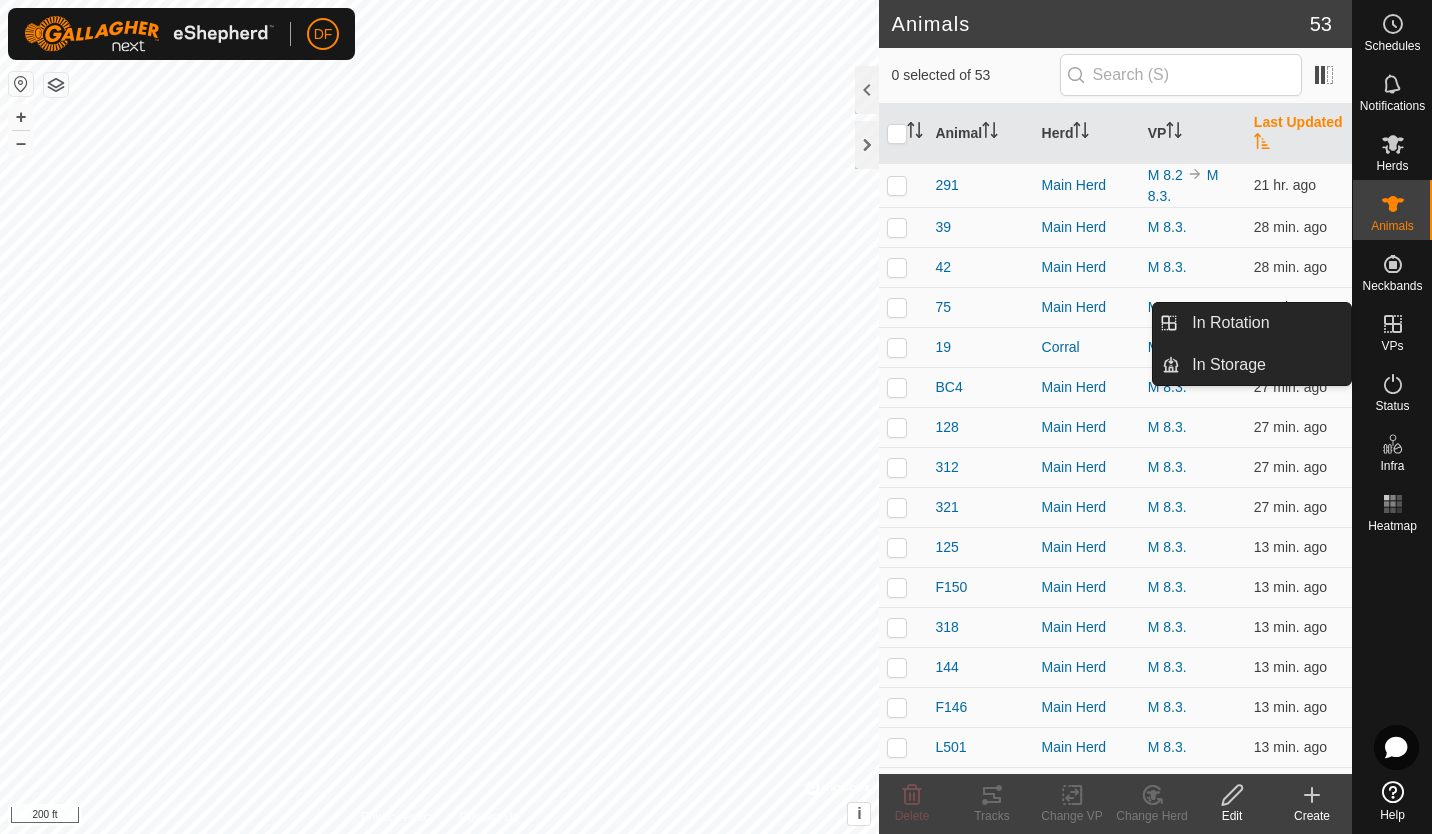 click 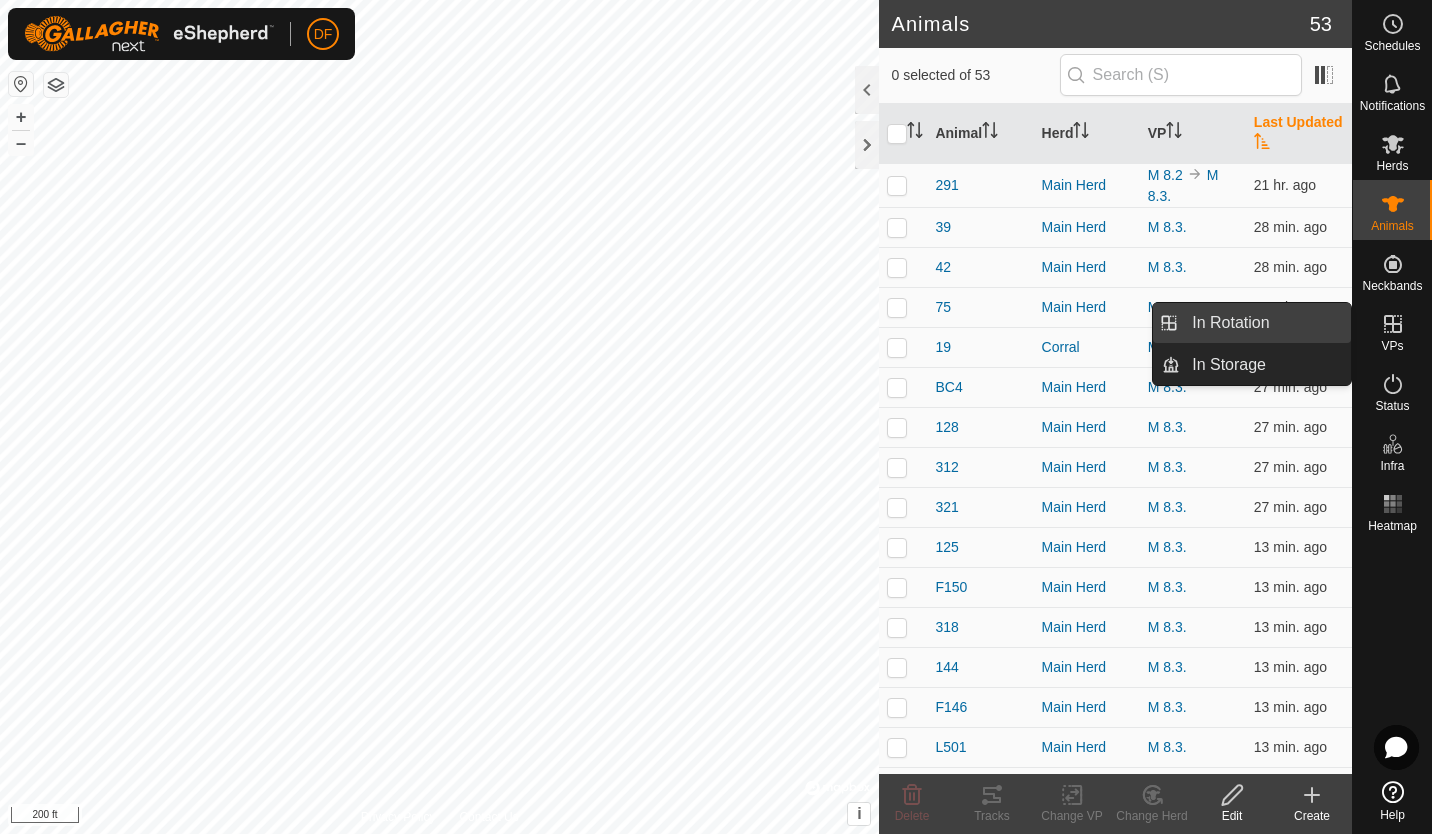 click on "In Rotation" at bounding box center (1265, 323) 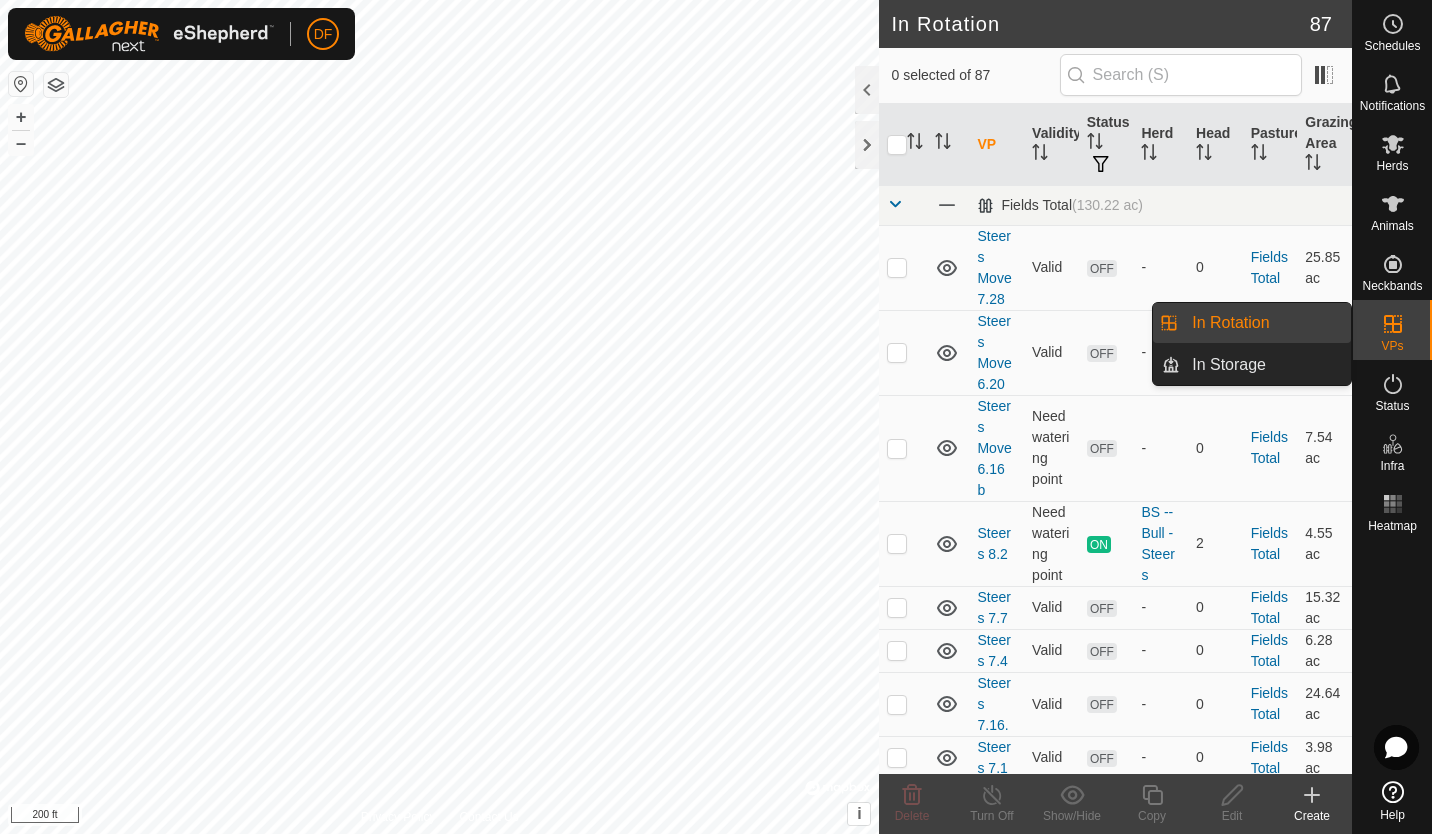 click on "In Rotation" at bounding box center [1265, 323] 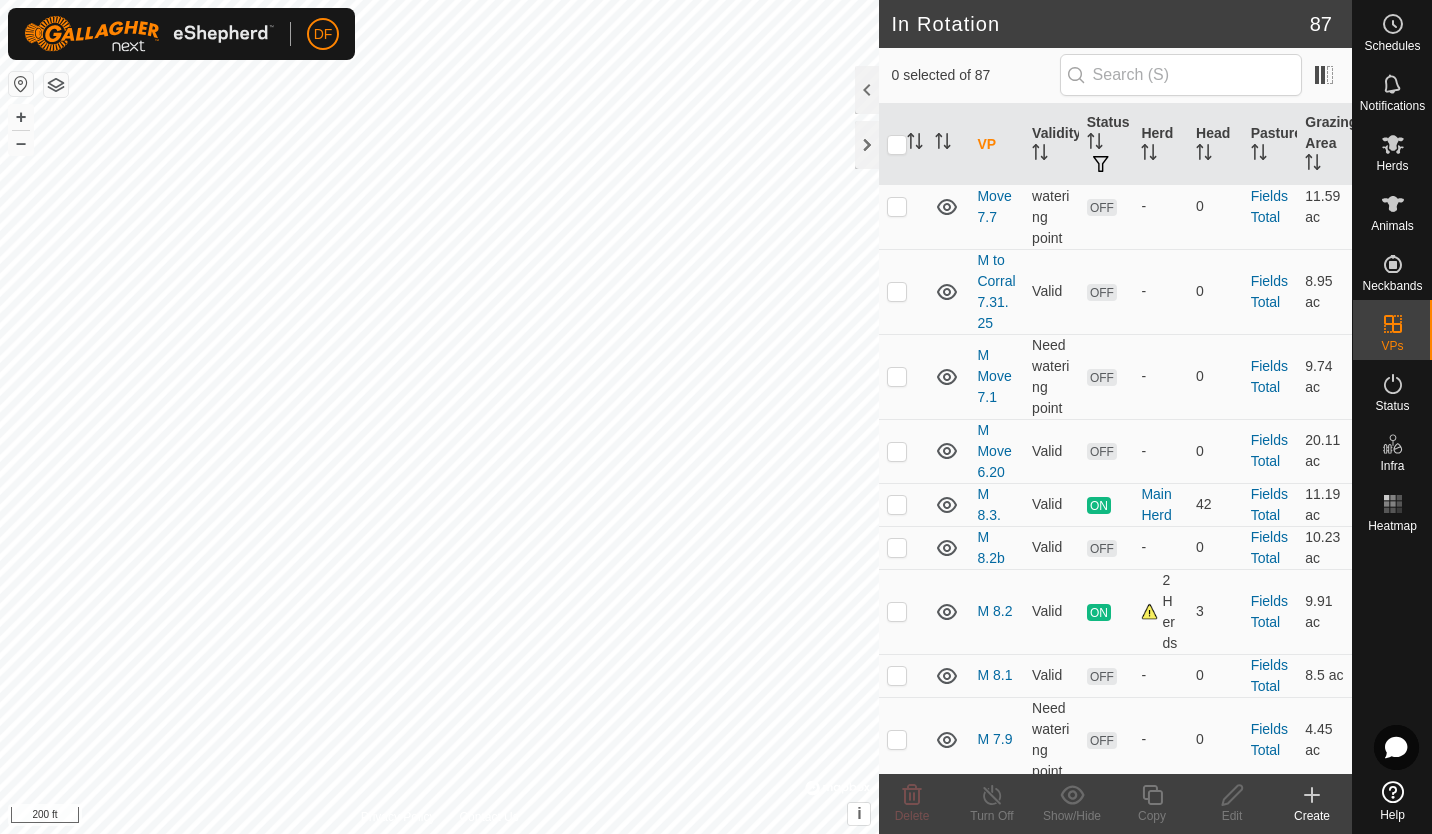 scroll, scrollTop: 1531, scrollLeft: 0, axis: vertical 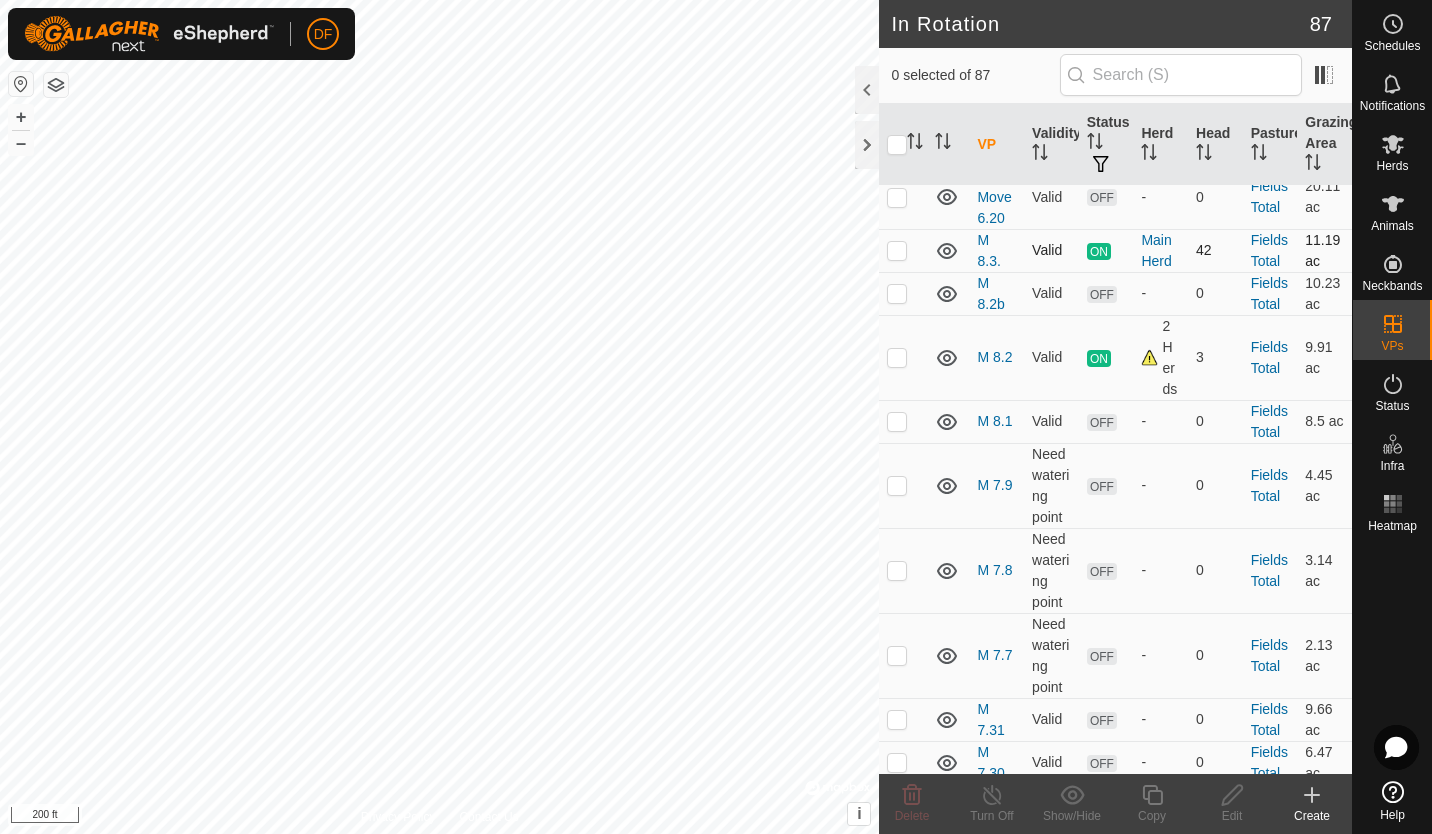 click at bounding box center [897, 250] 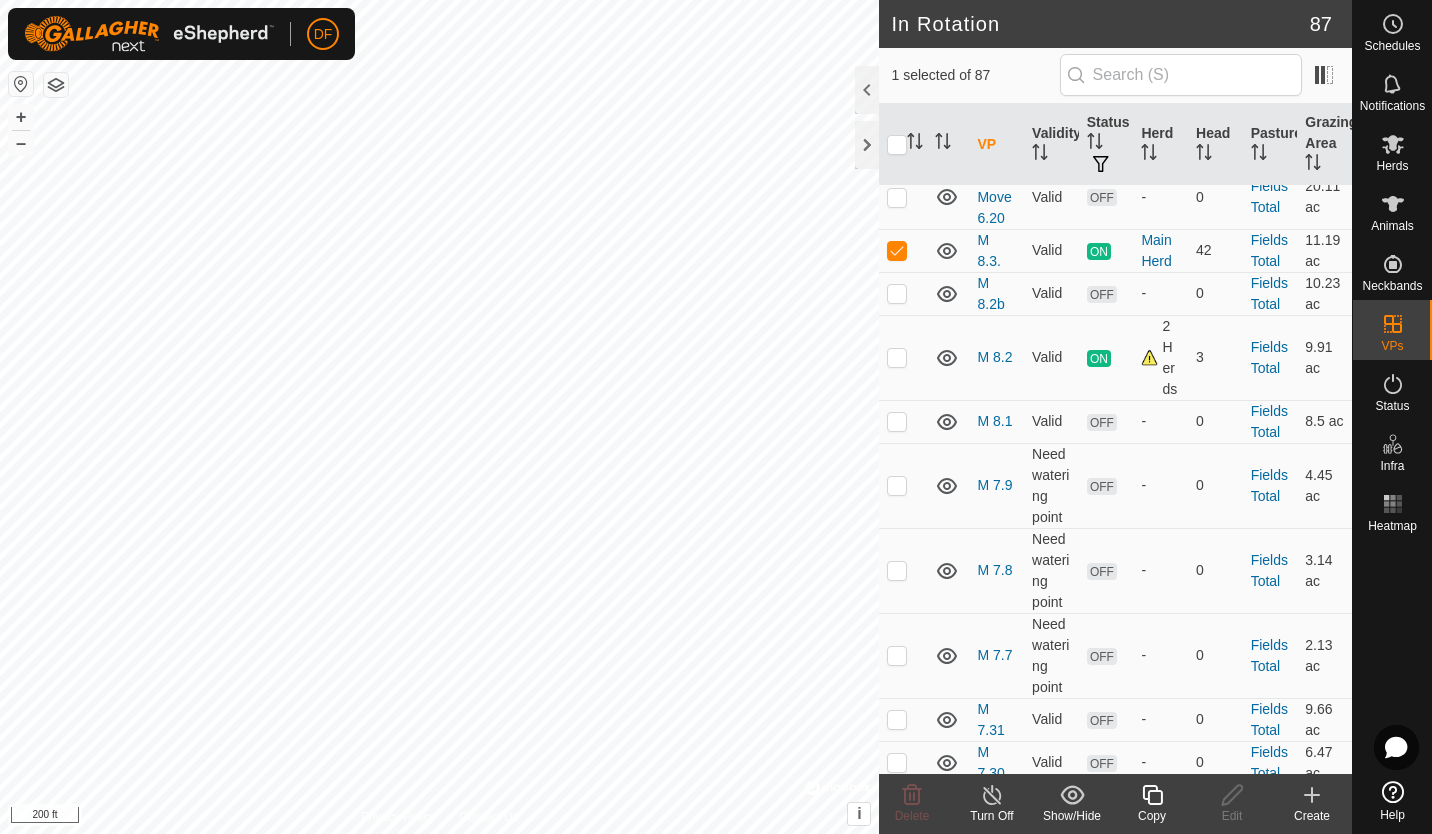 click 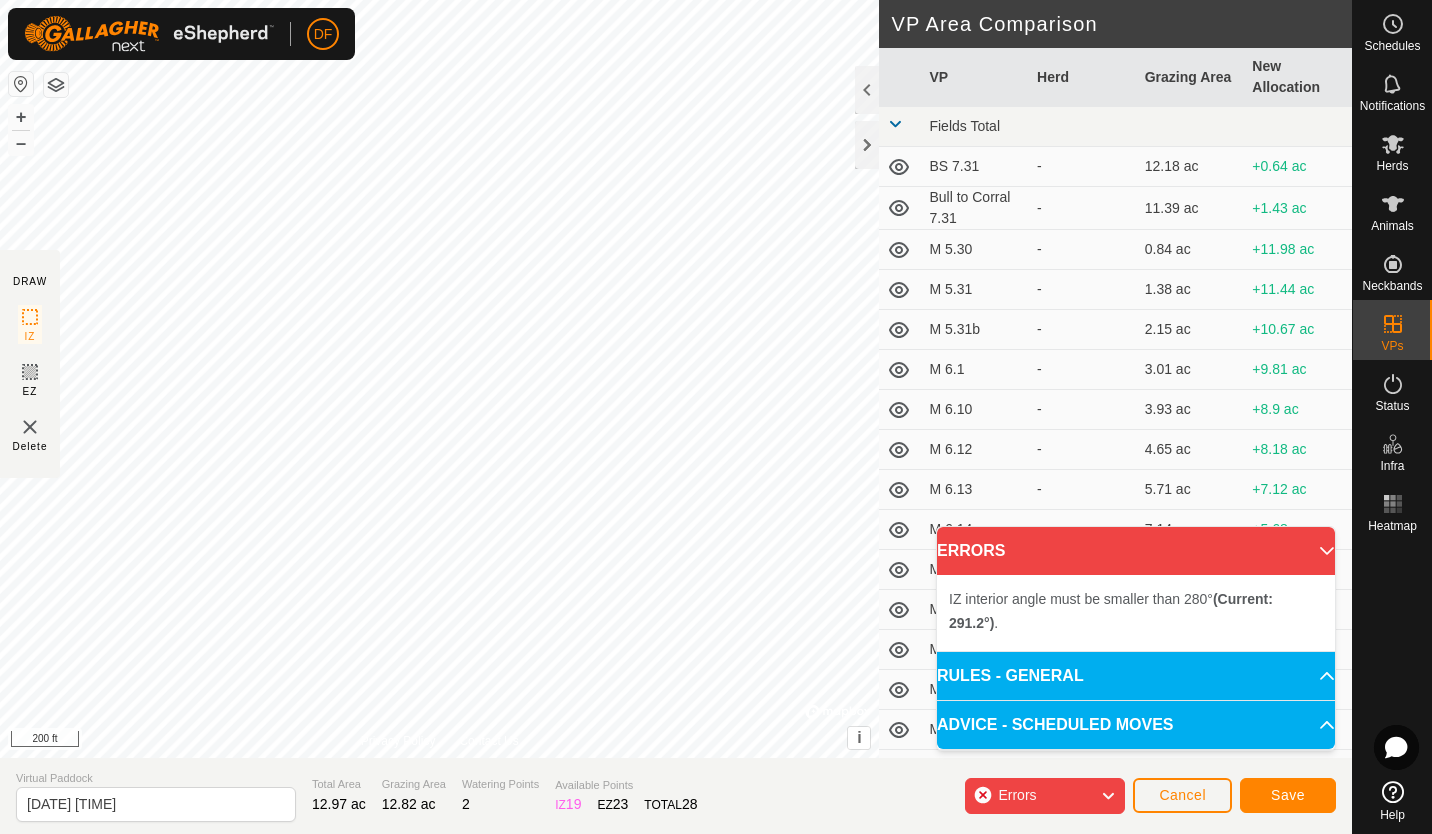 click on "IZ interior angle must be smaller than 280°  (Current: 291.2°) . + – ⇧ i ©  Mapbox , ©  OpenStreetMap ,  Improve this map 200 ft" at bounding box center [439, 379] 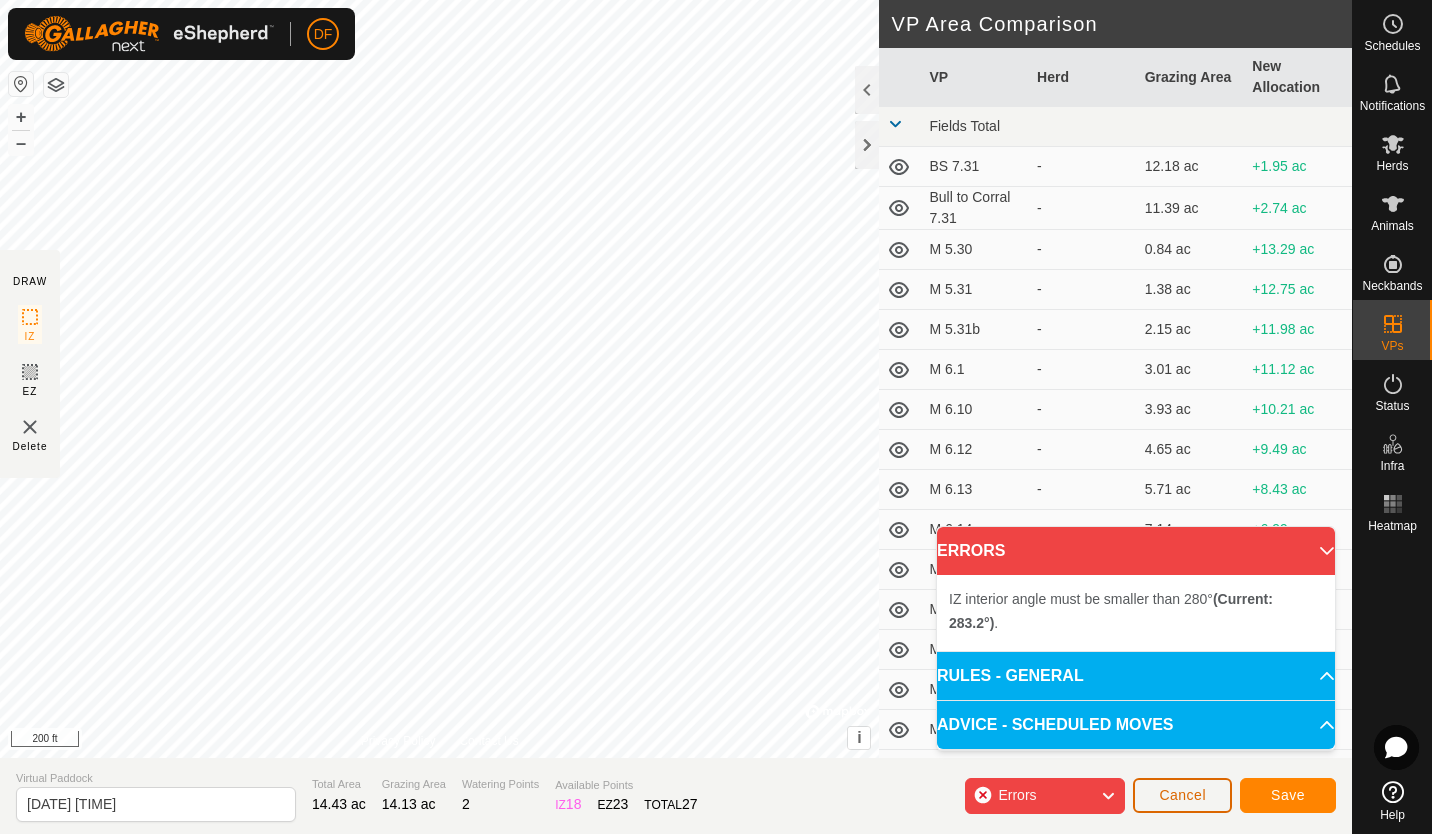 click on "Cancel" 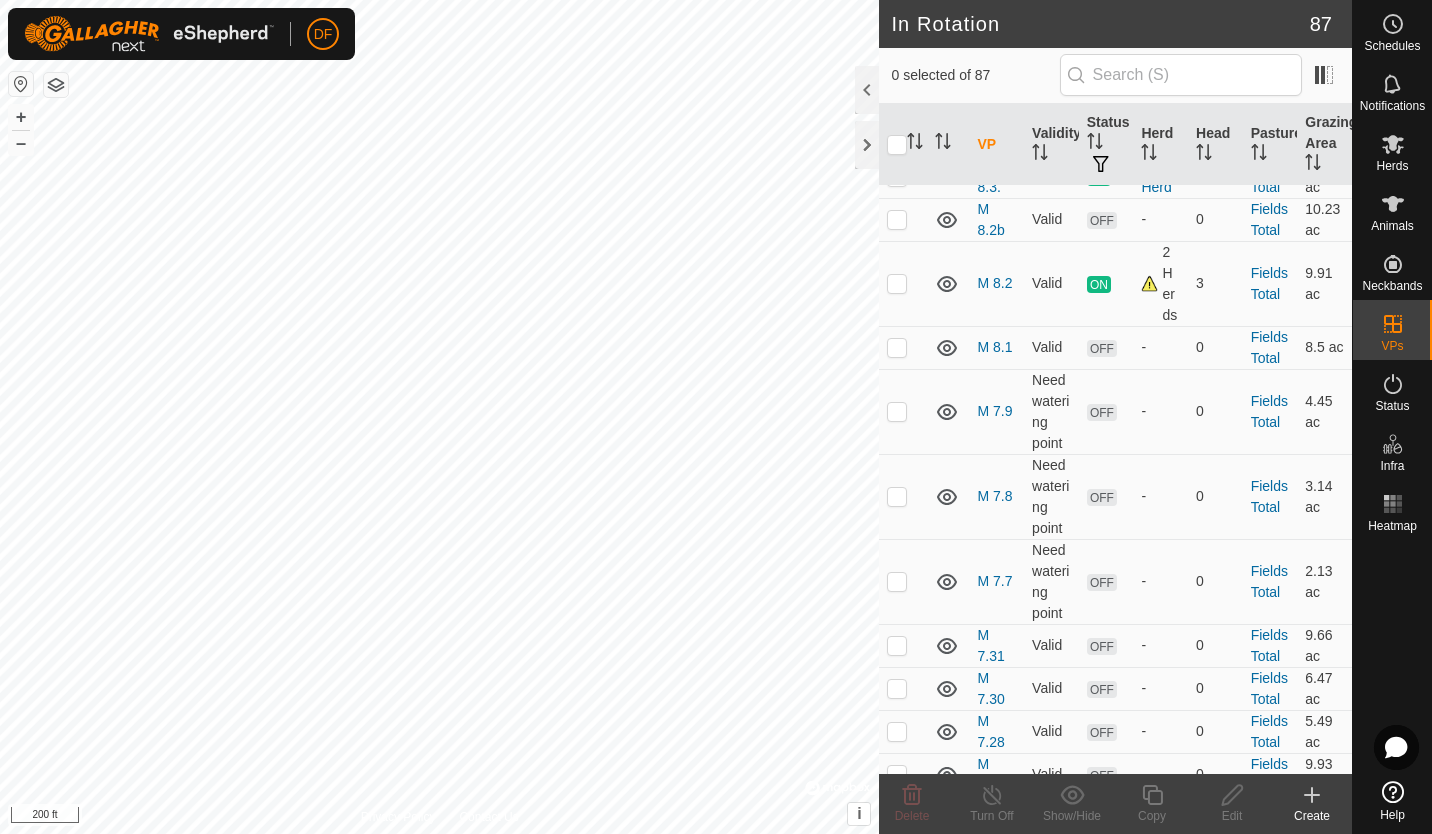 scroll, scrollTop: 1622, scrollLeft: 0, axis: vertical 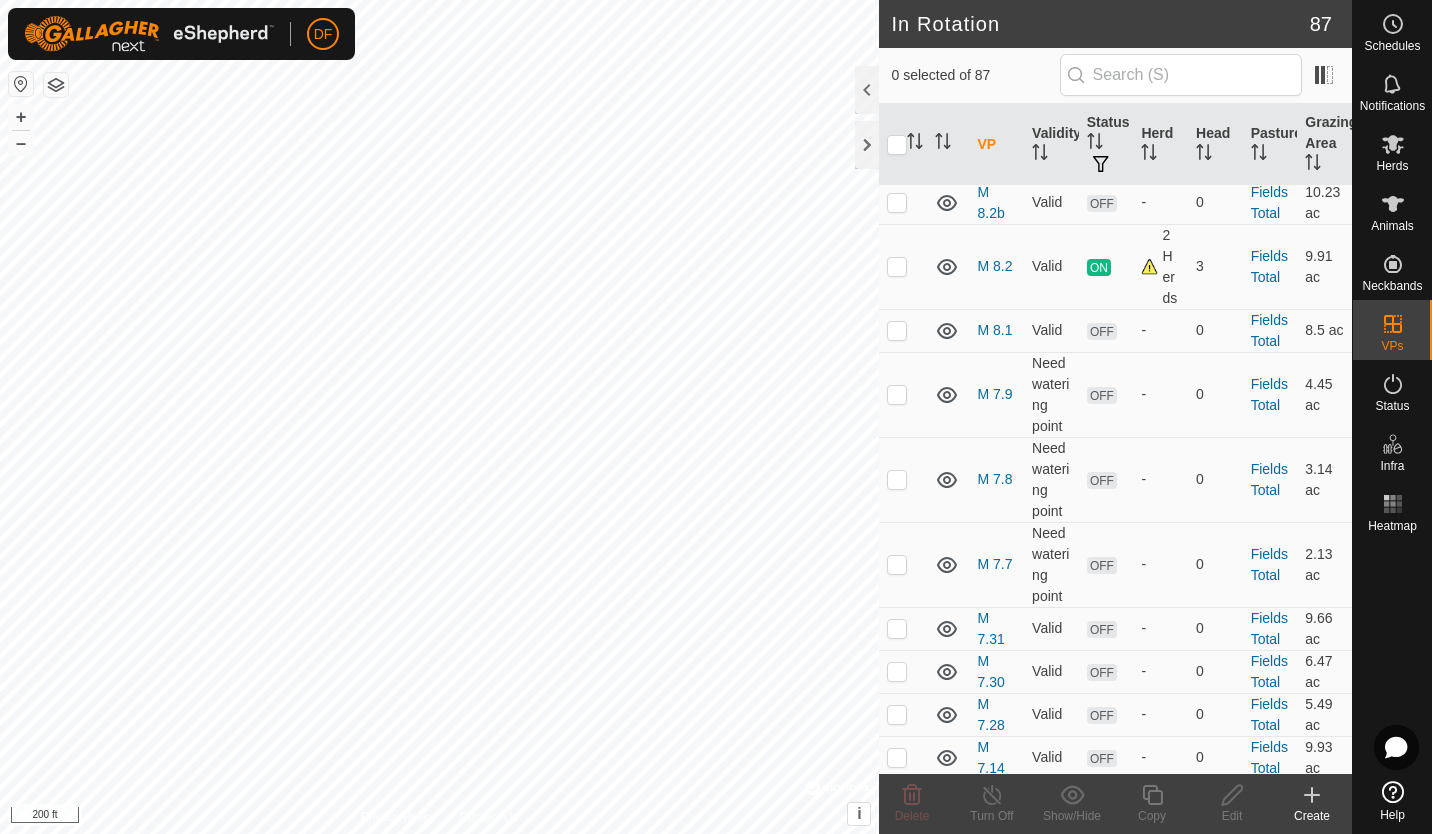 click at bounding box center [897, 159] 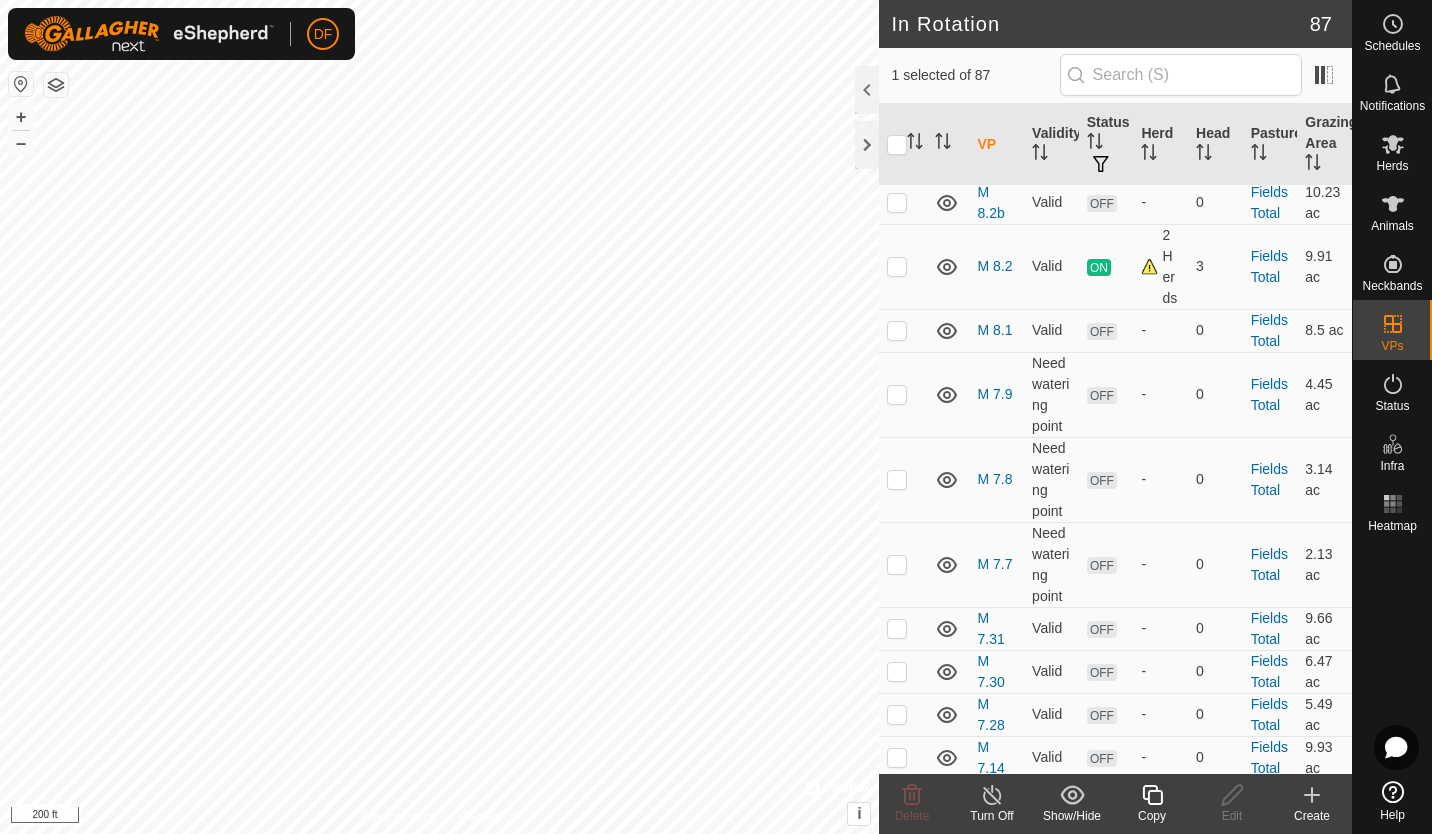 click 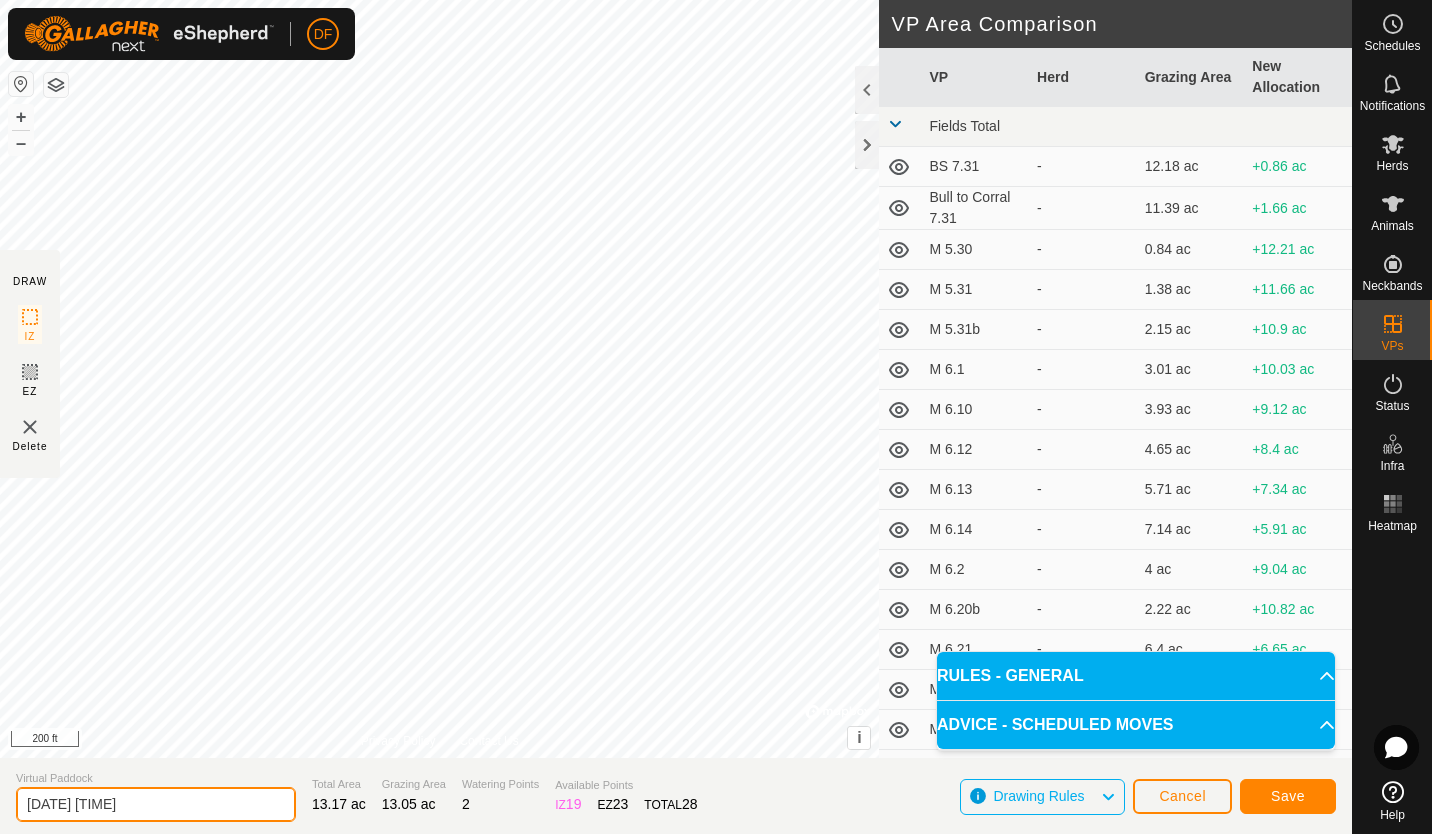 drag, startPoint x: 171, startPoint y: 809, endPoint x: -4, endPoint y: 801, distance: 175.18275 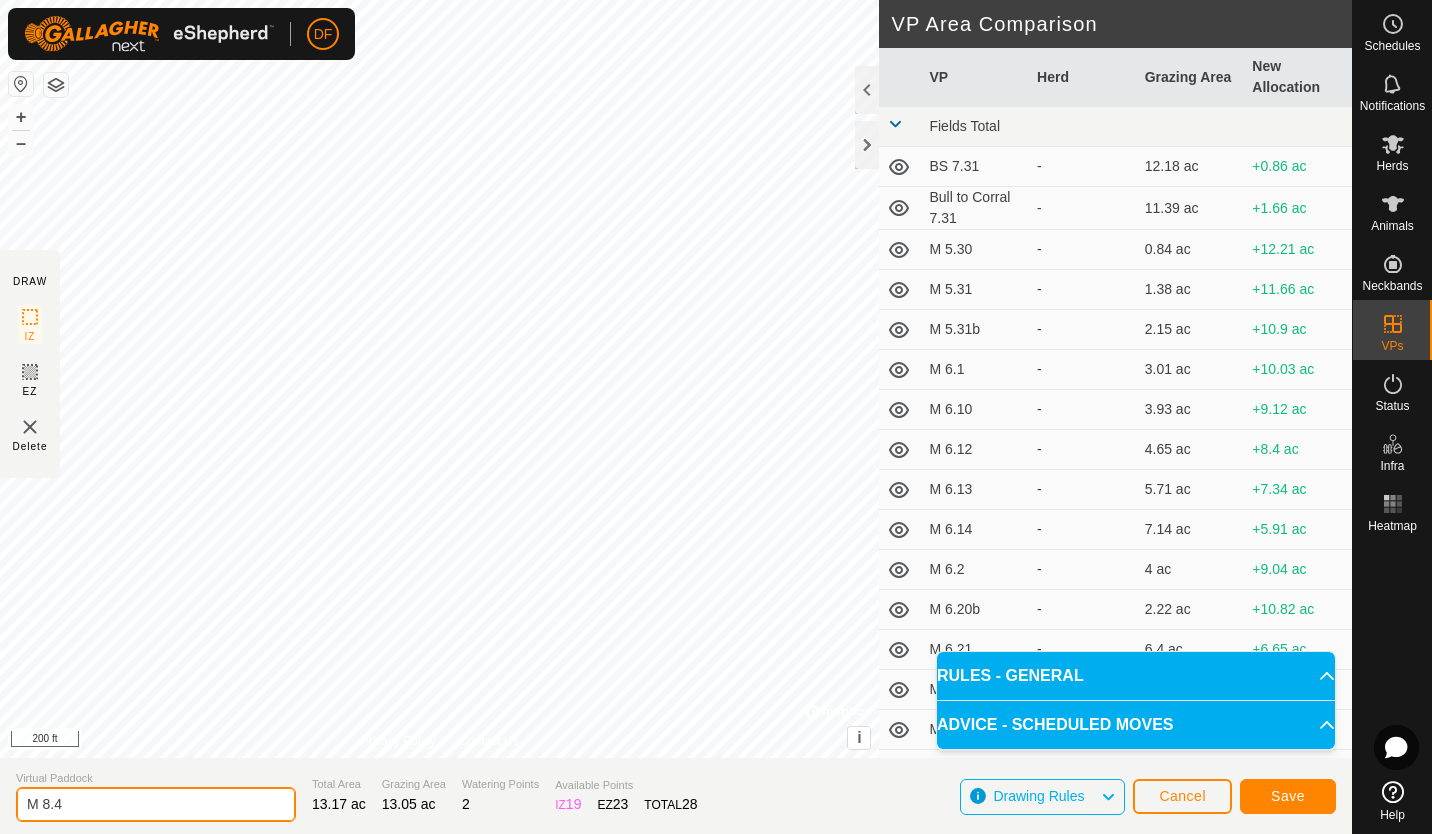 type on "M 8.4" 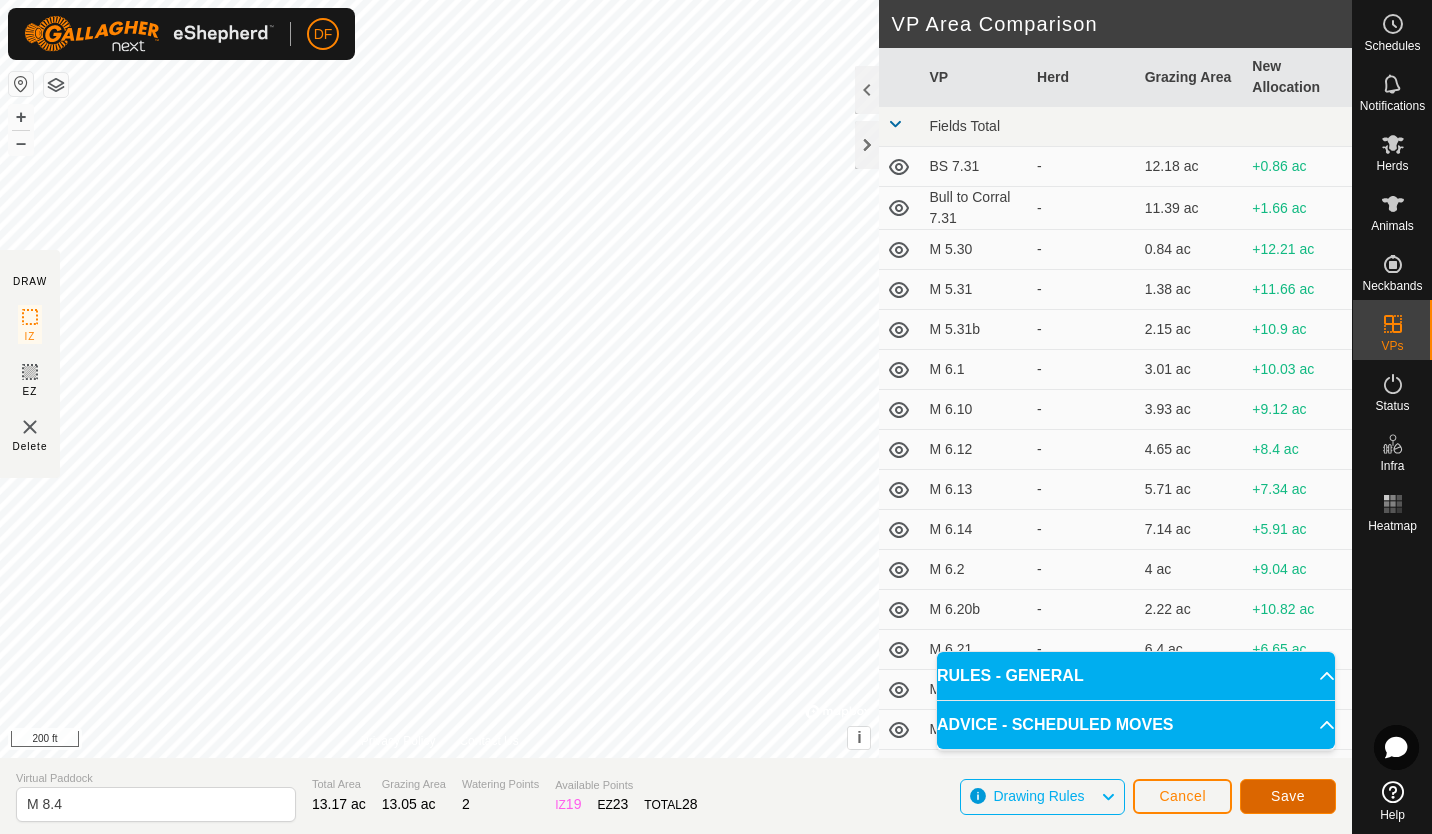 click on "Save" 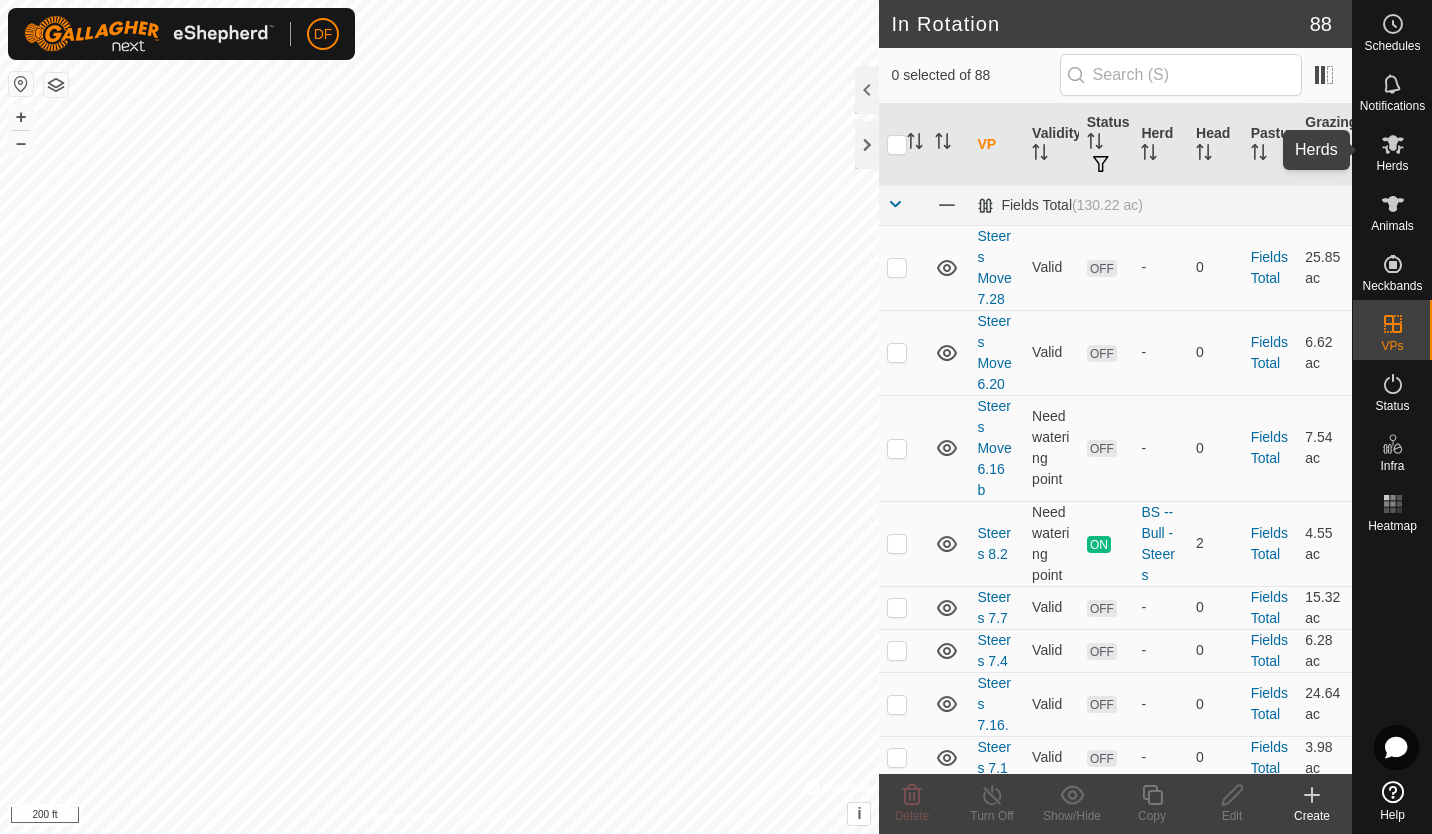 click 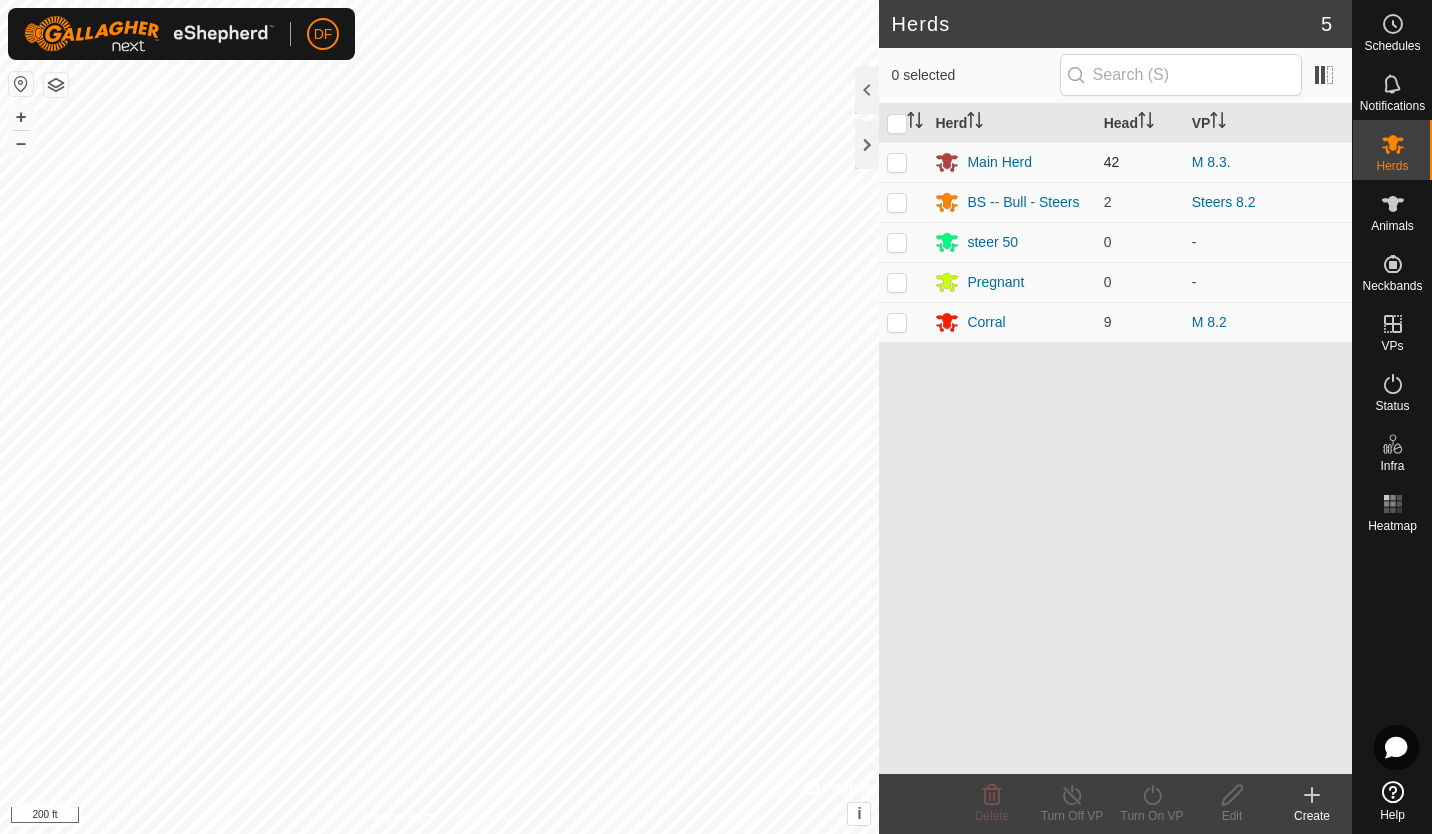 click at bounding box center (897, 162) 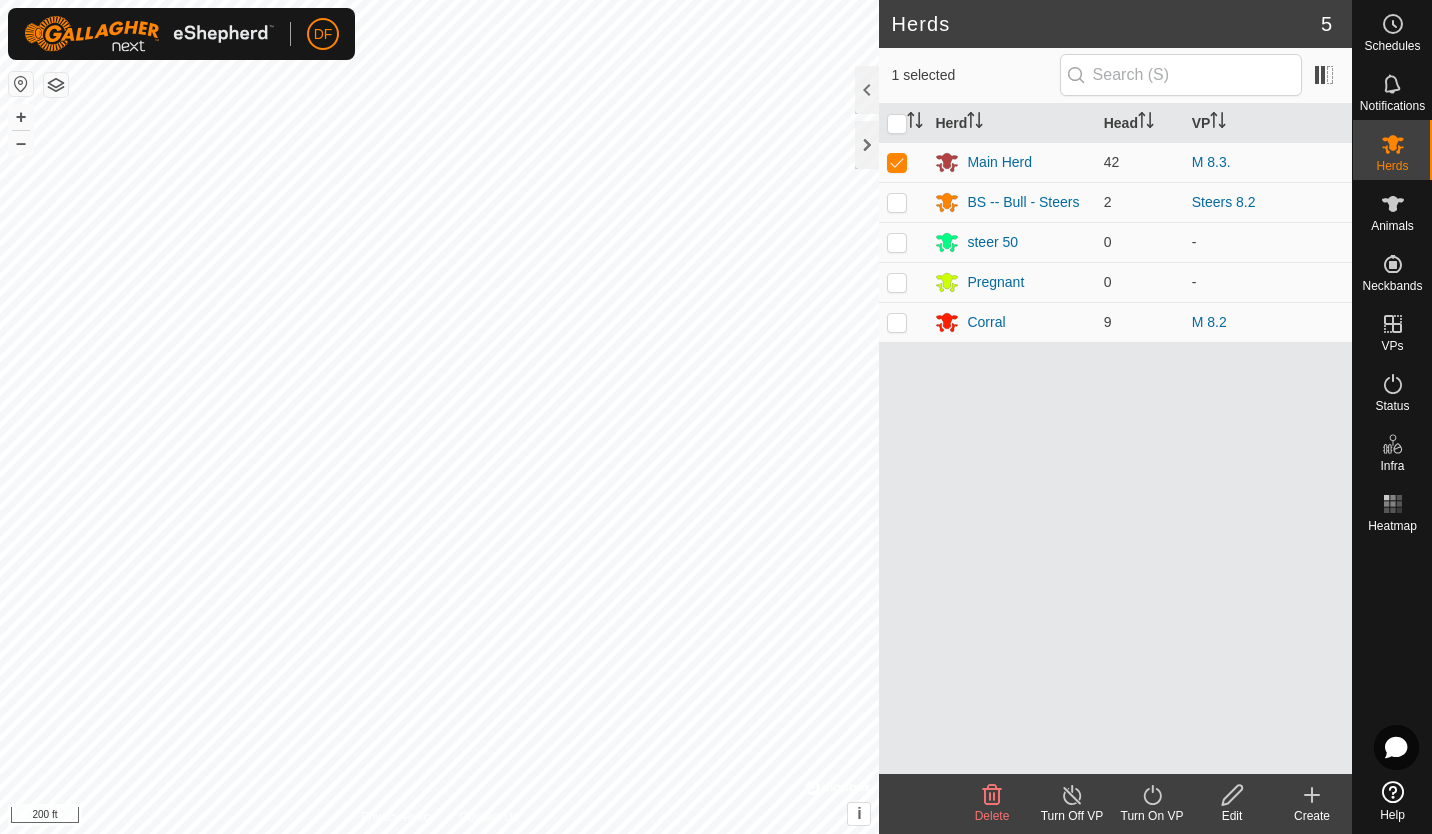 click 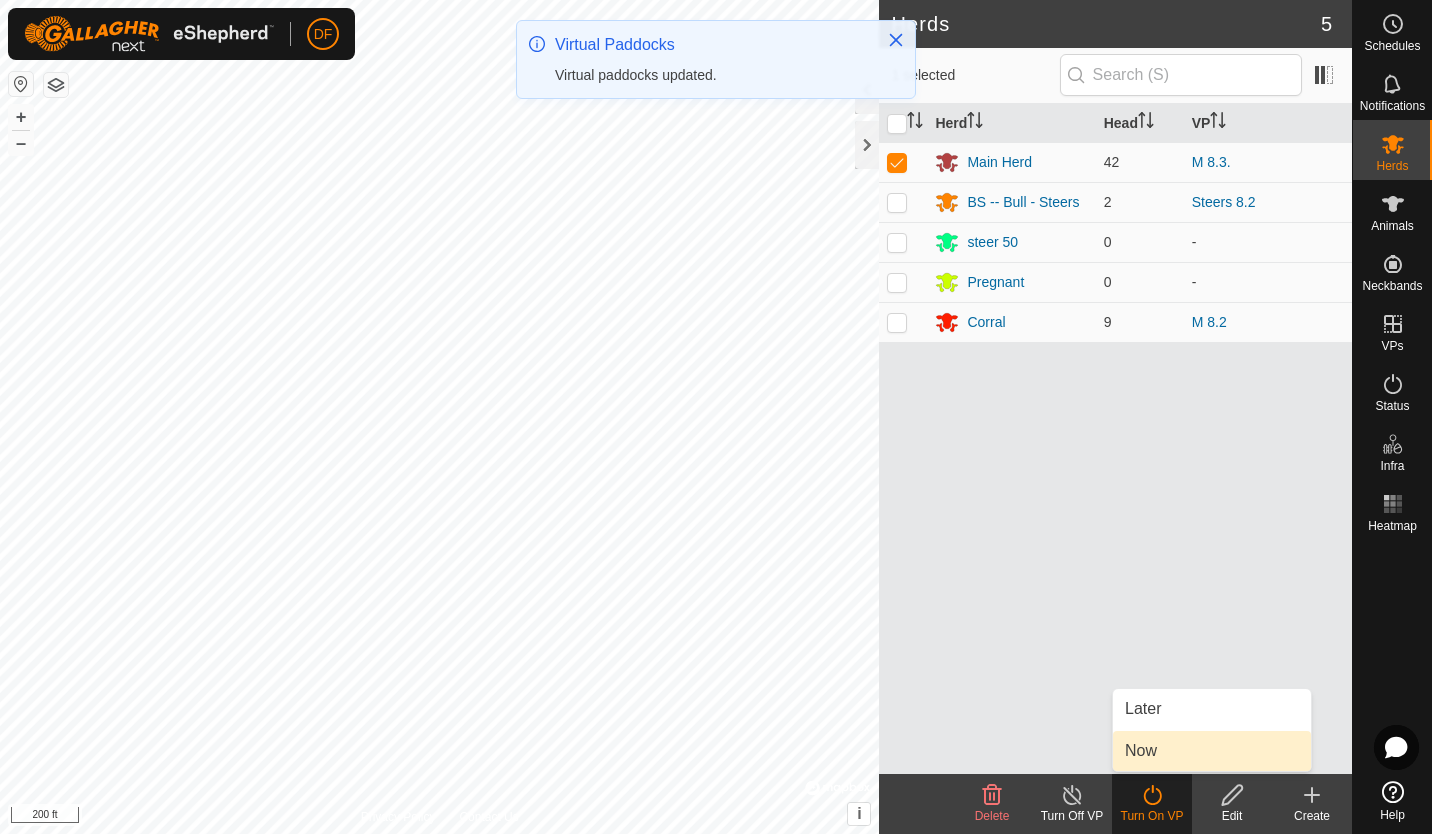 click on "Now" at bounding box center (1212, 751) 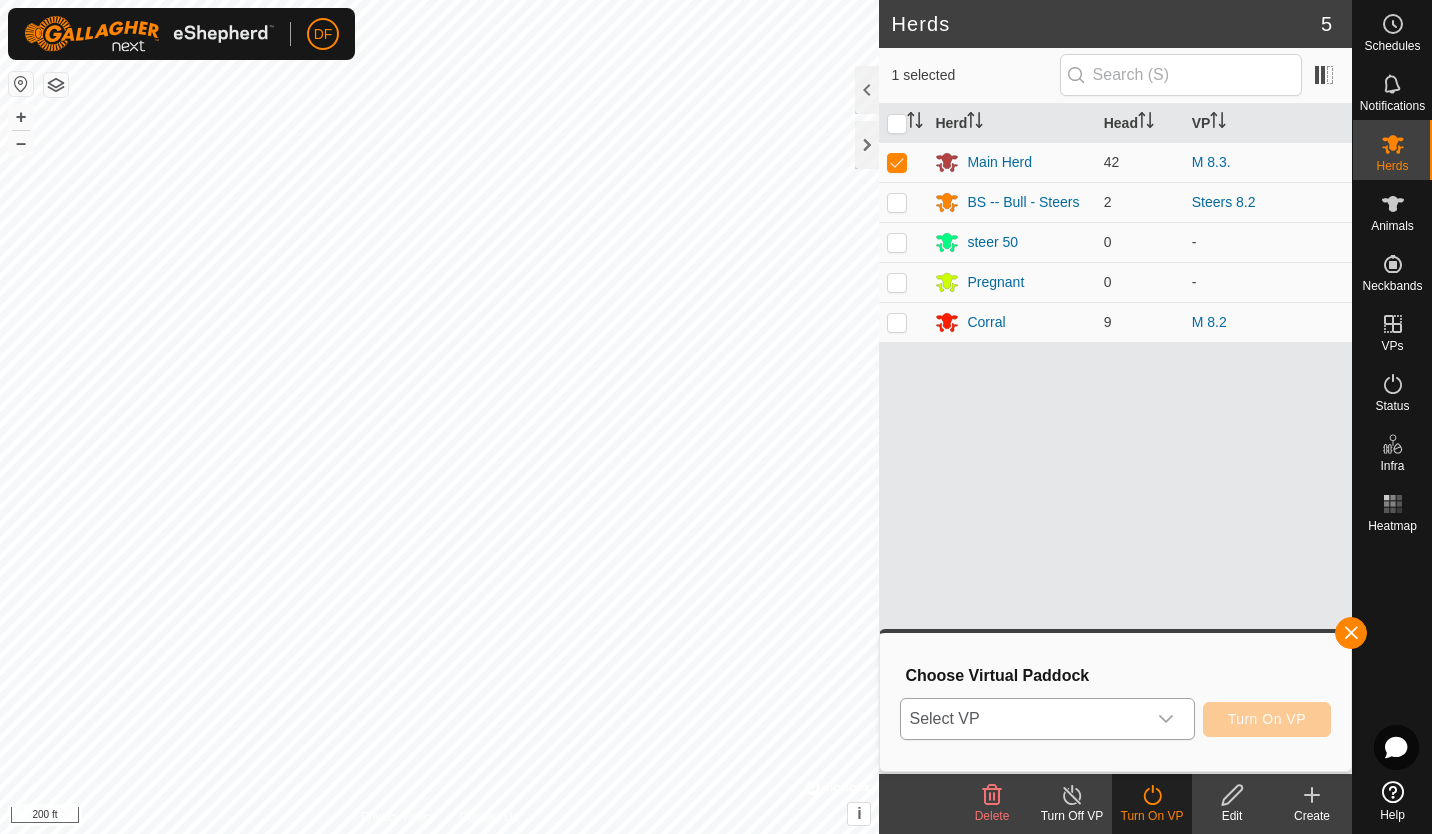 click 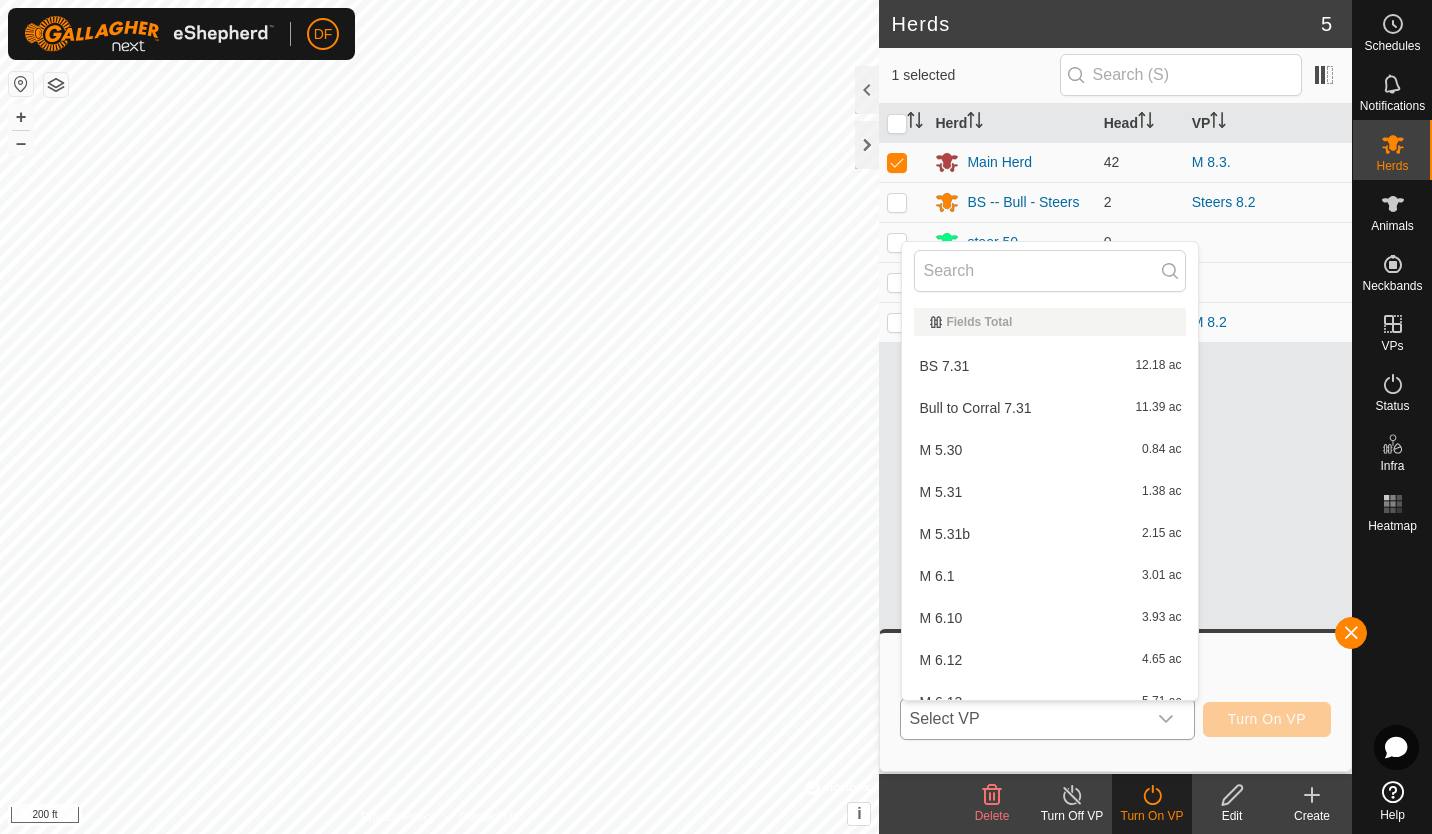 scroll, scrollTop: 22, scrollLeft: 0, axis: vertical 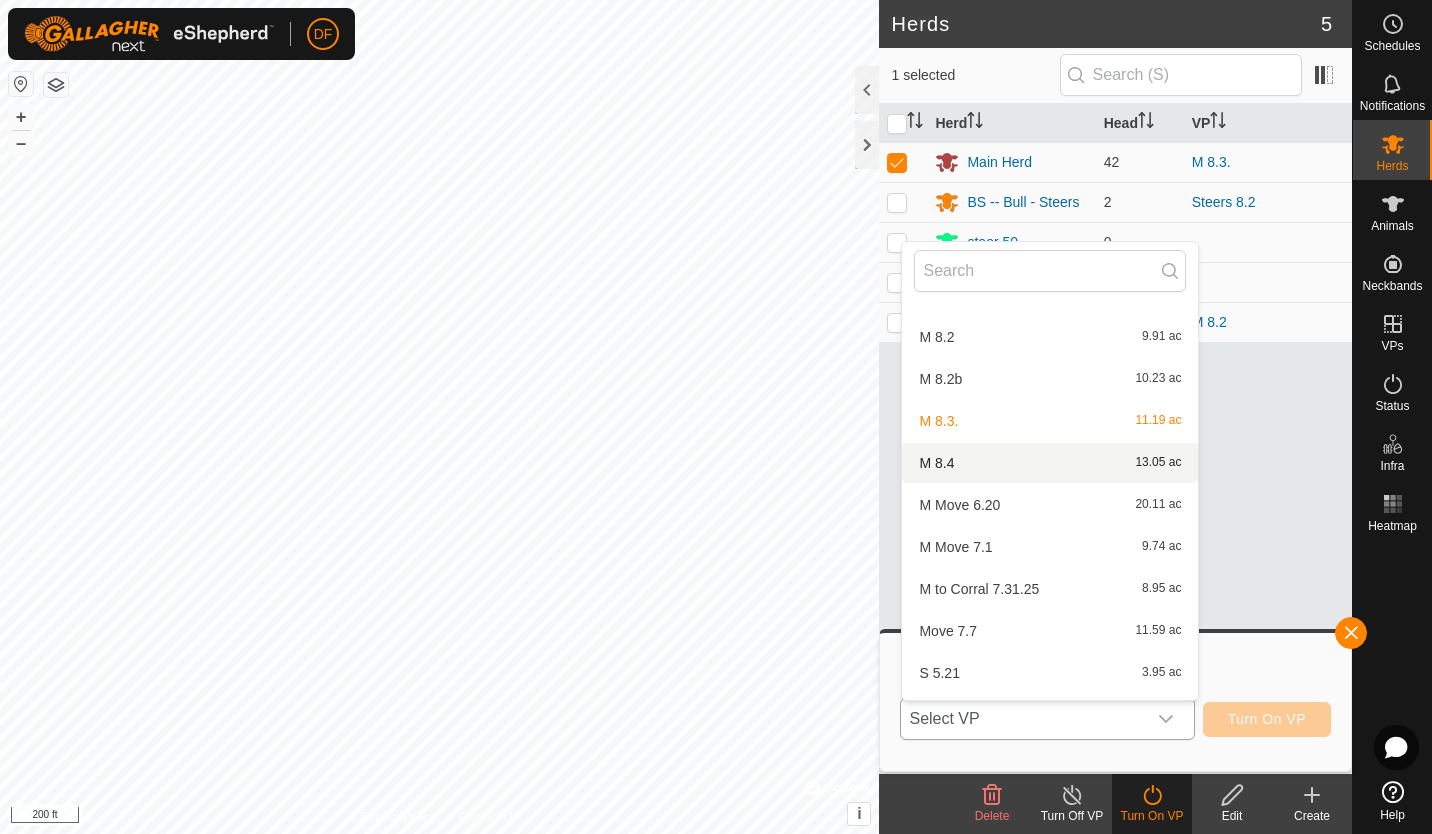 click on "M 8.4  13.05 ac" at bounding box center [1050, 463] 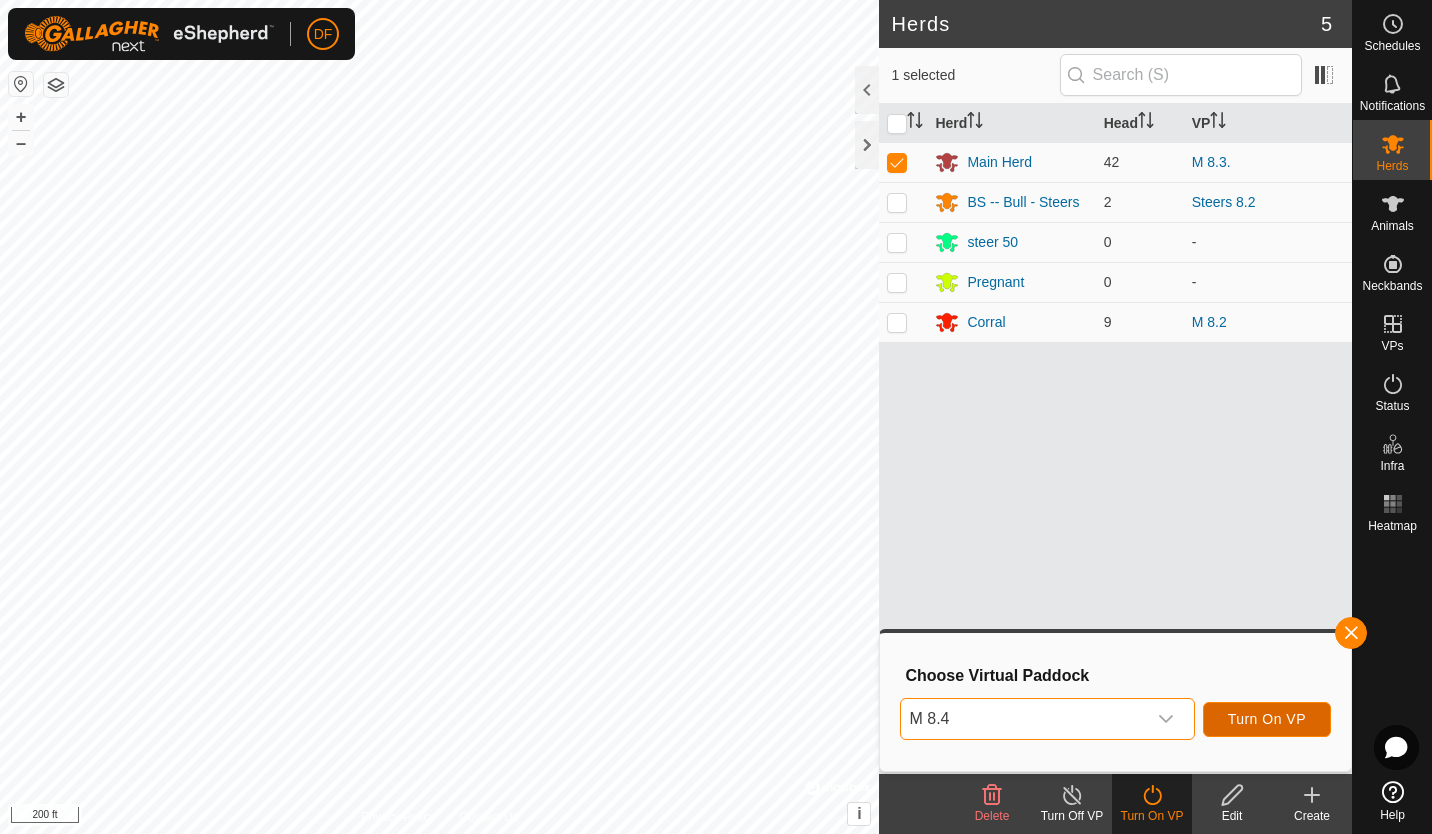 click on "Turn On VP" at bounding box center (1267, 719) 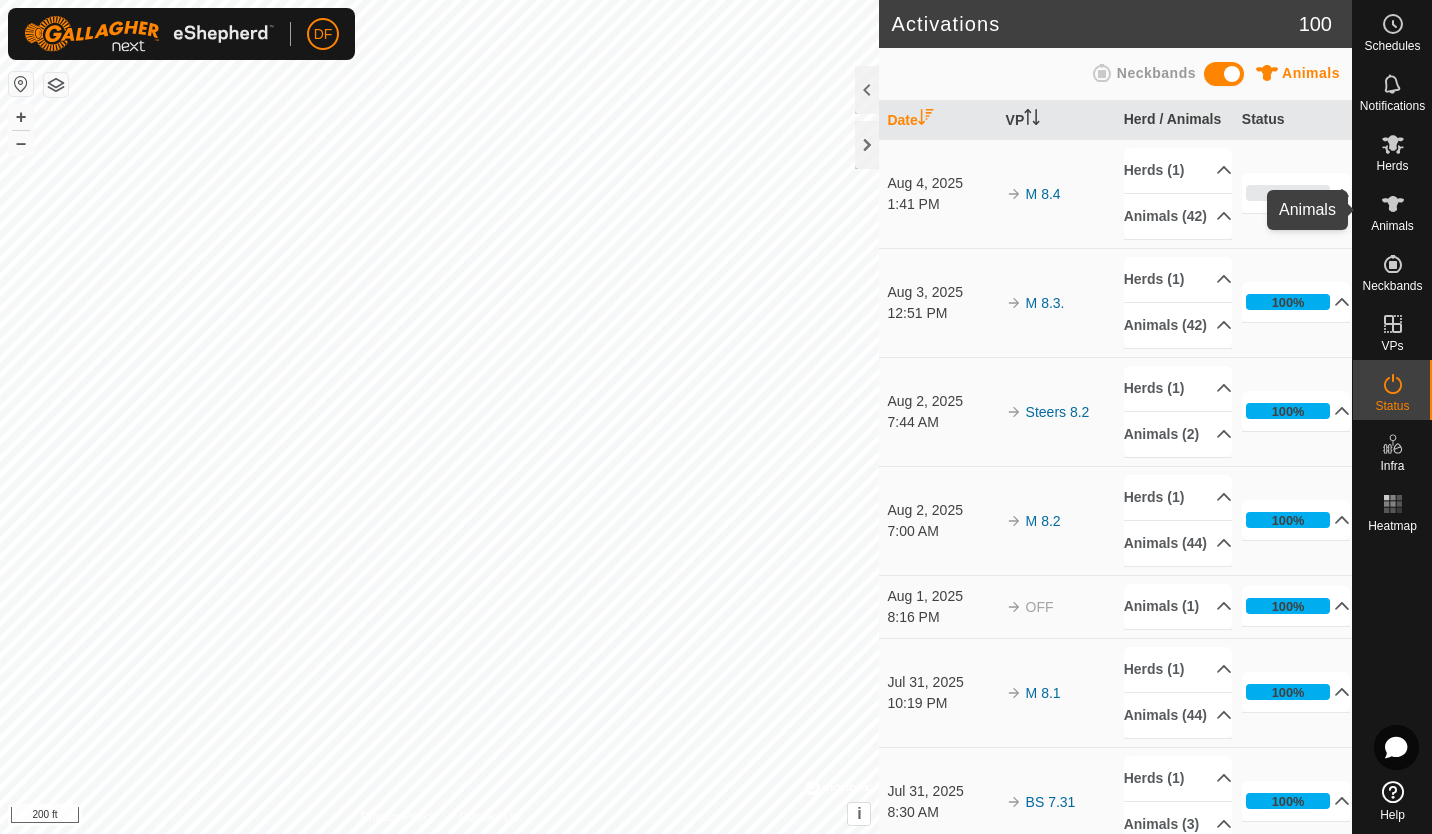 click 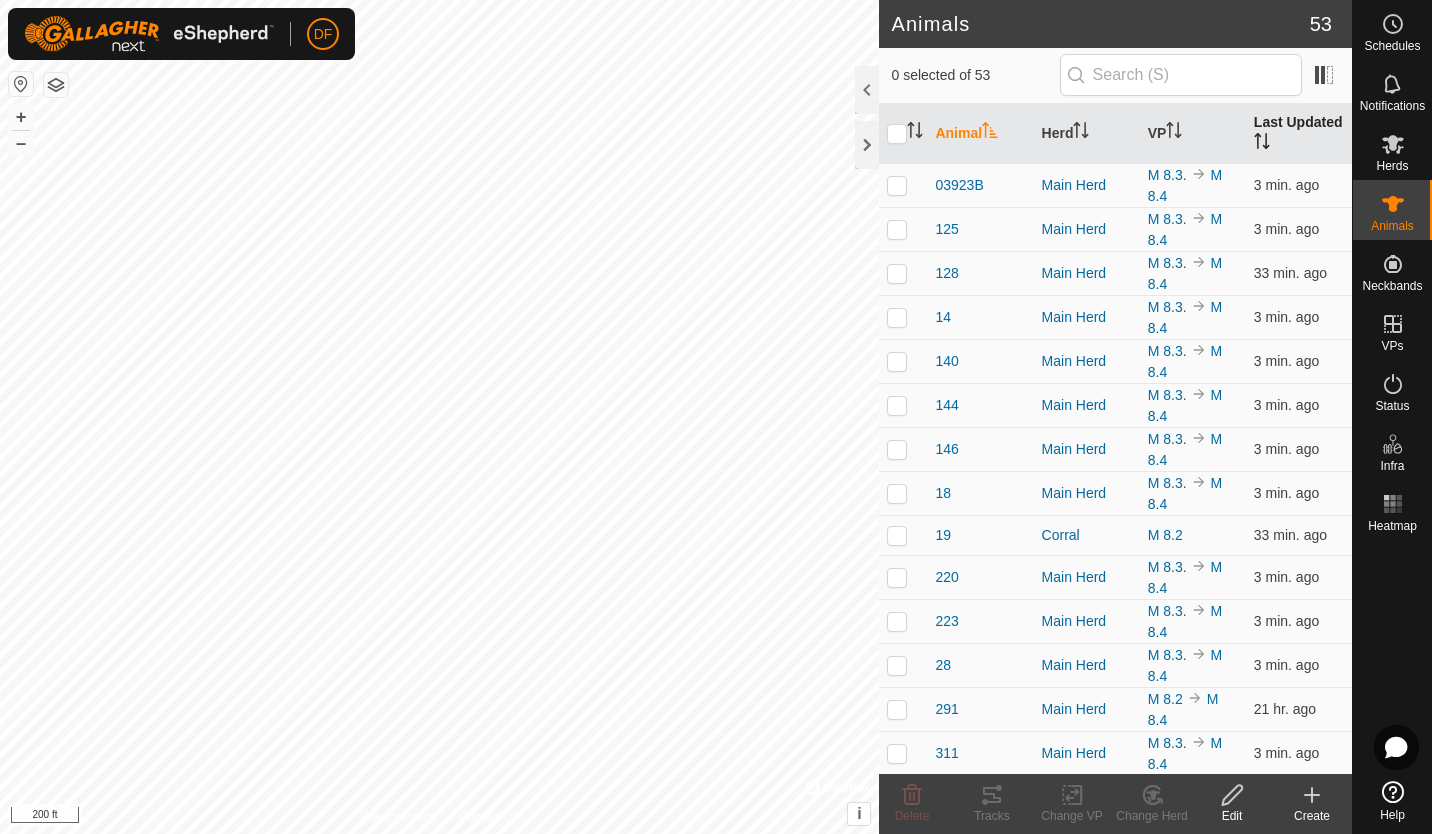 click on "Last Updated" at bounding box center [1299, 134] 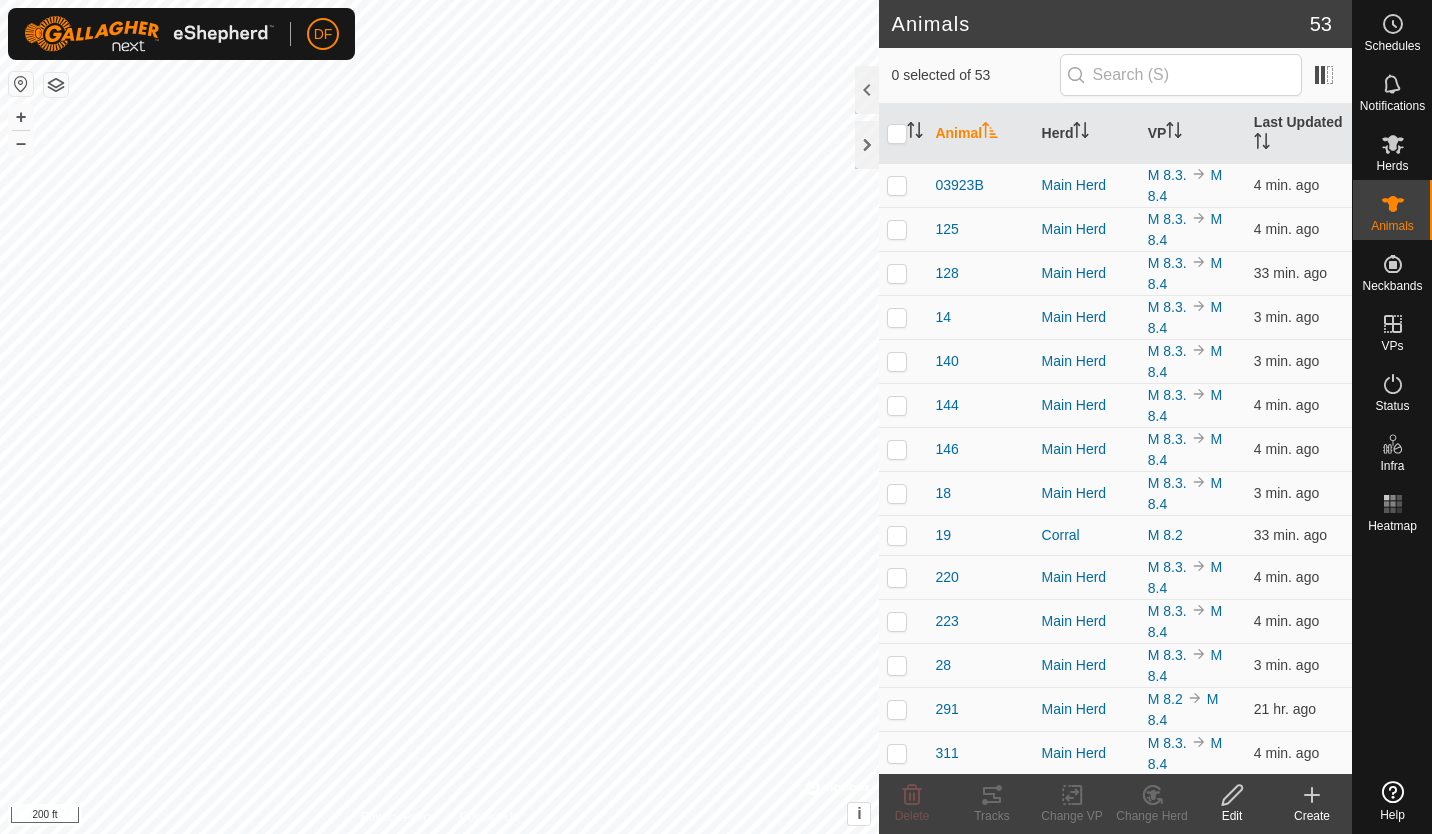 scroll, scrollTop: 0, scrollLeft: 0, axis: both 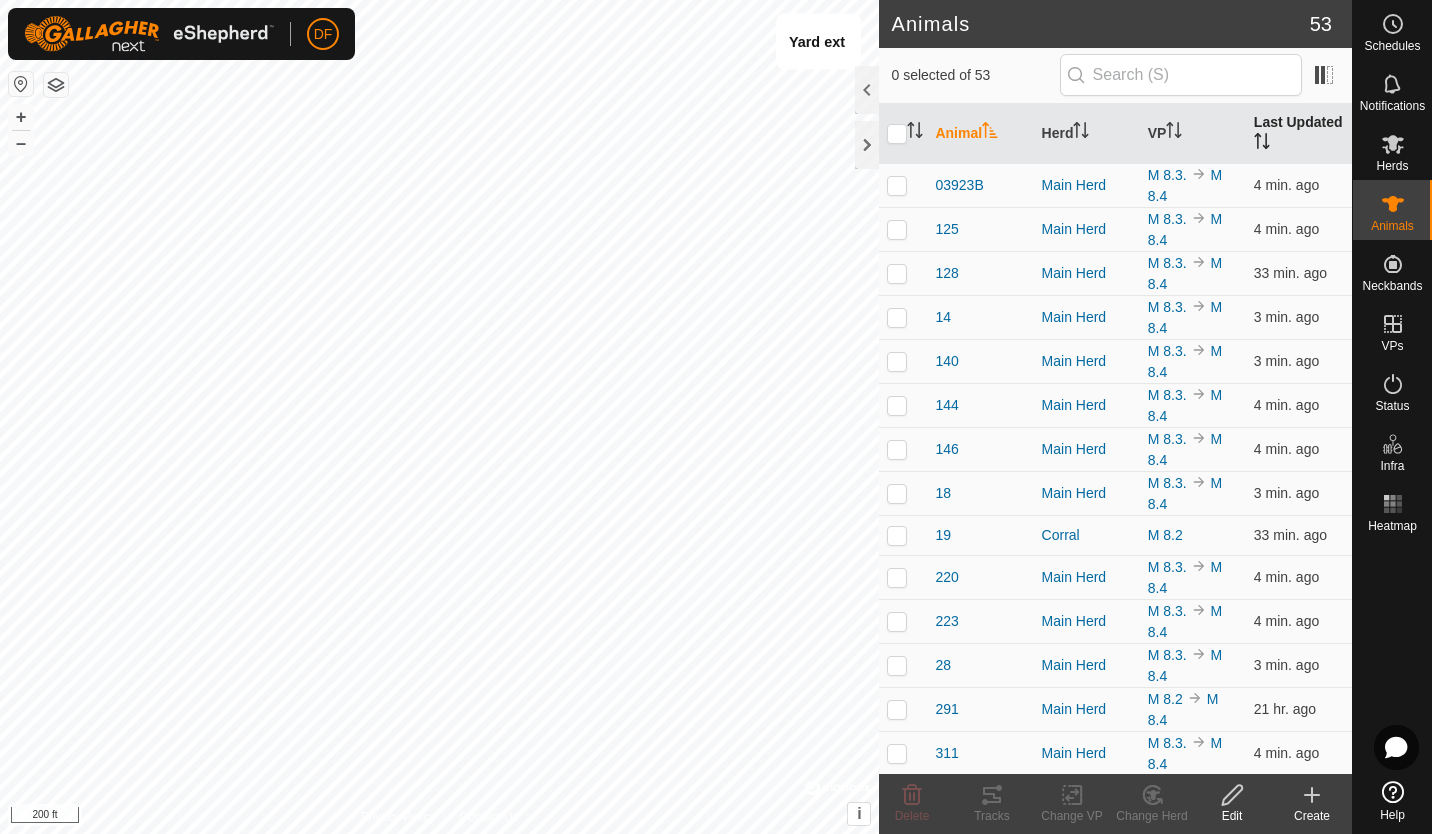 click on "Last Updated" at bounding box center (1299, 134) 